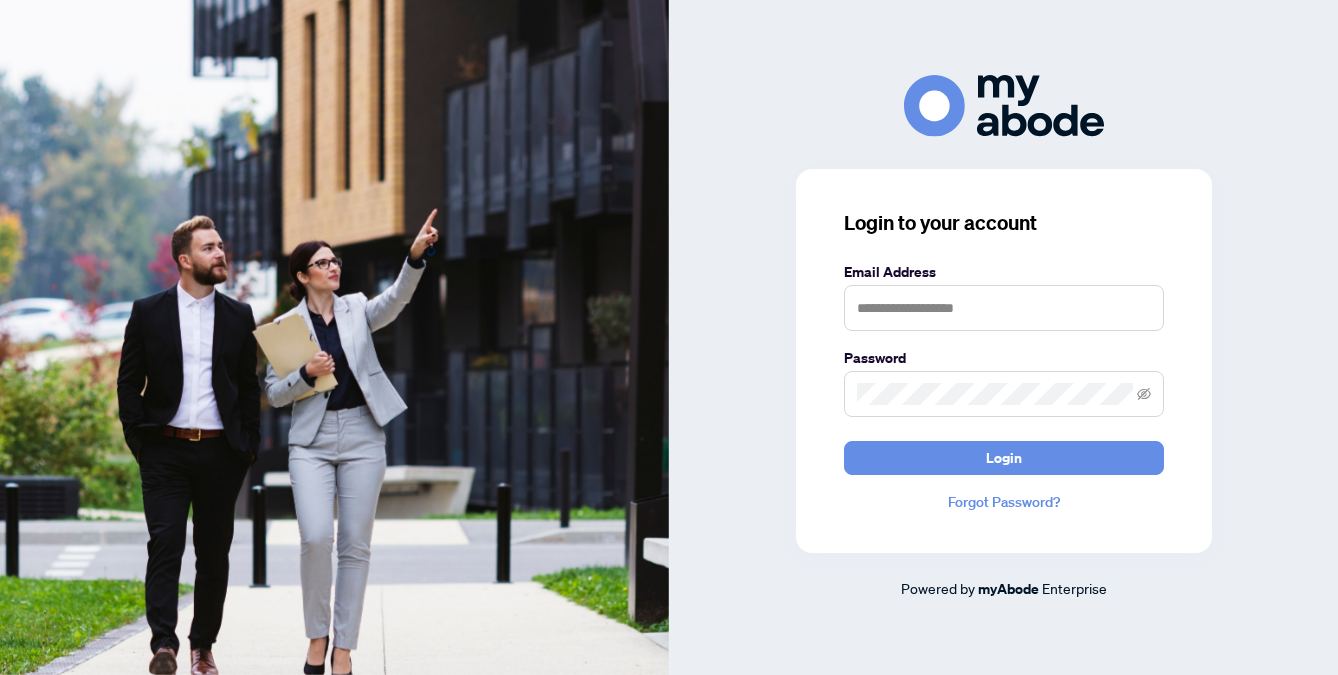 scroll, scrollTop: 0, scrollLeft: 0, axis: both 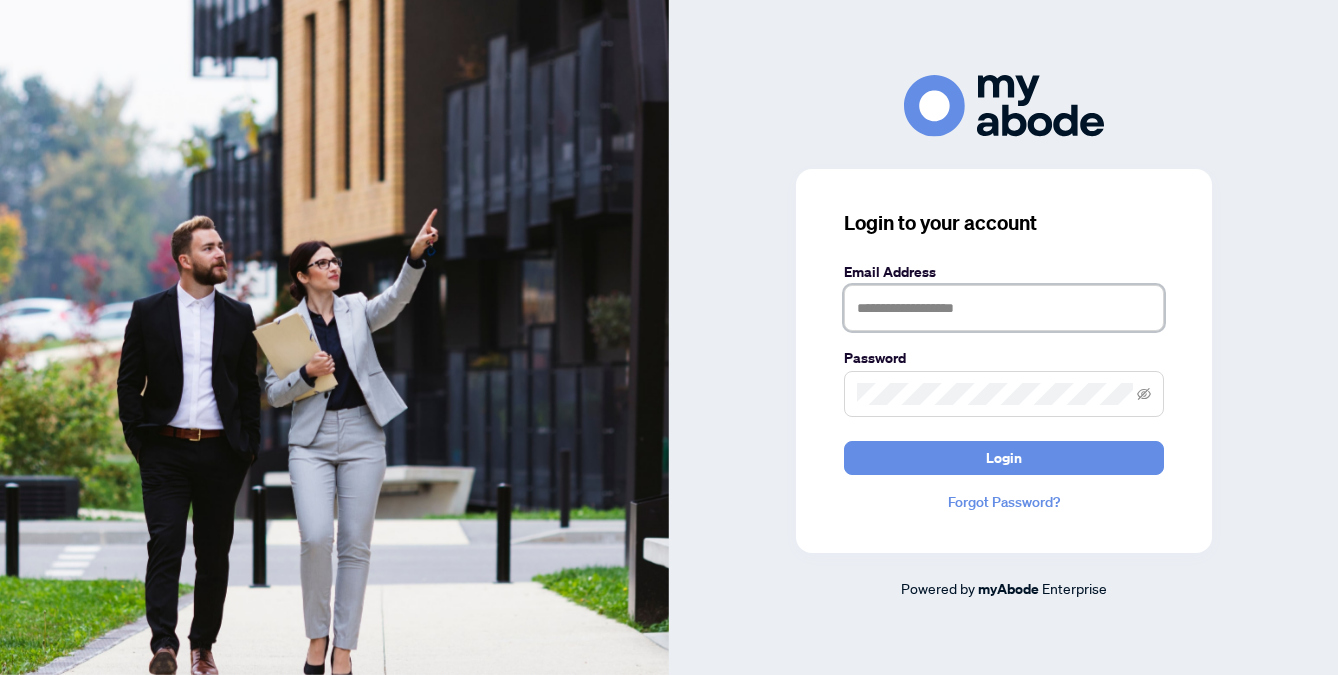 click at bounding box center (1004, 308) 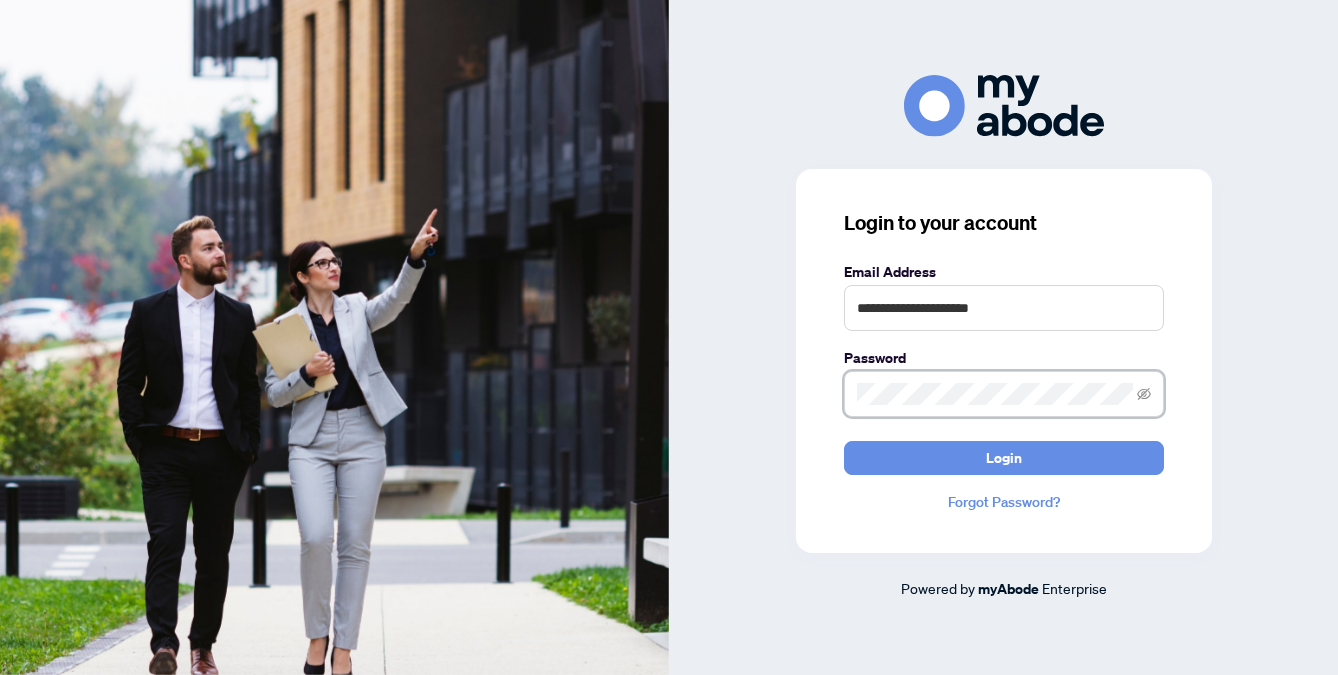 click on "Login" at bounding box center (1004, 458) 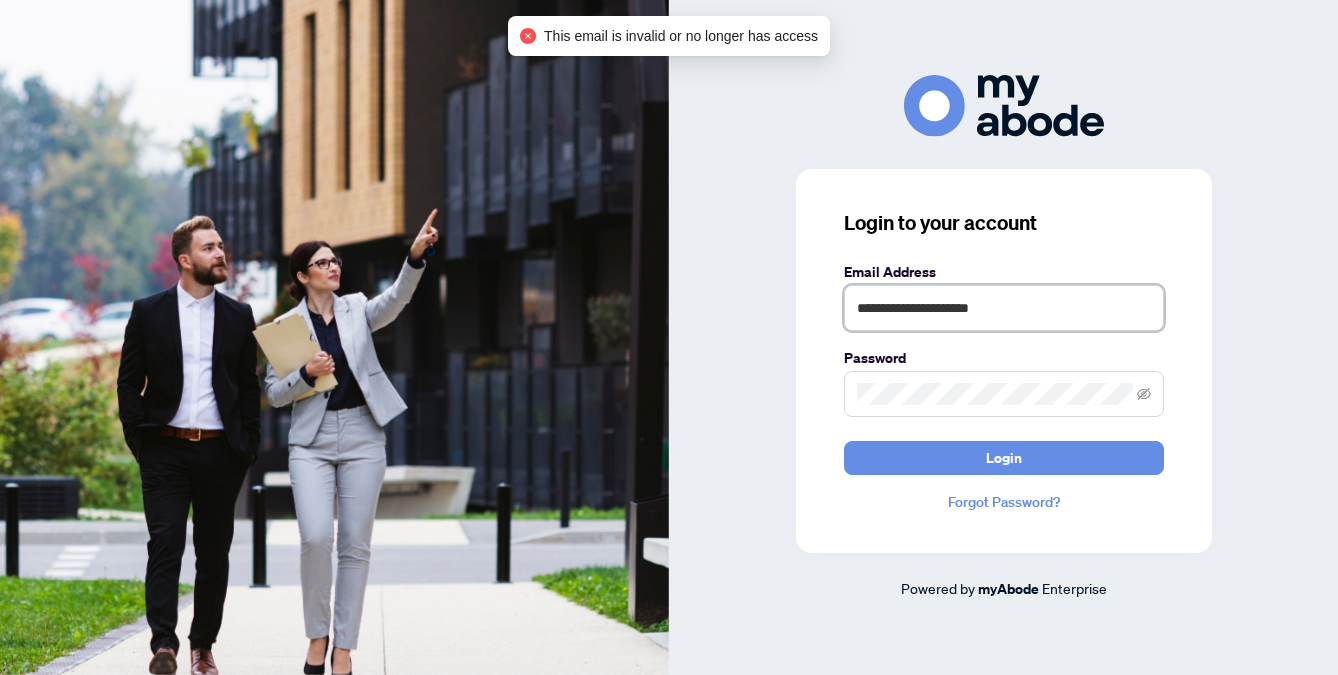 click on "**********" at bounding box center [1004, 308] 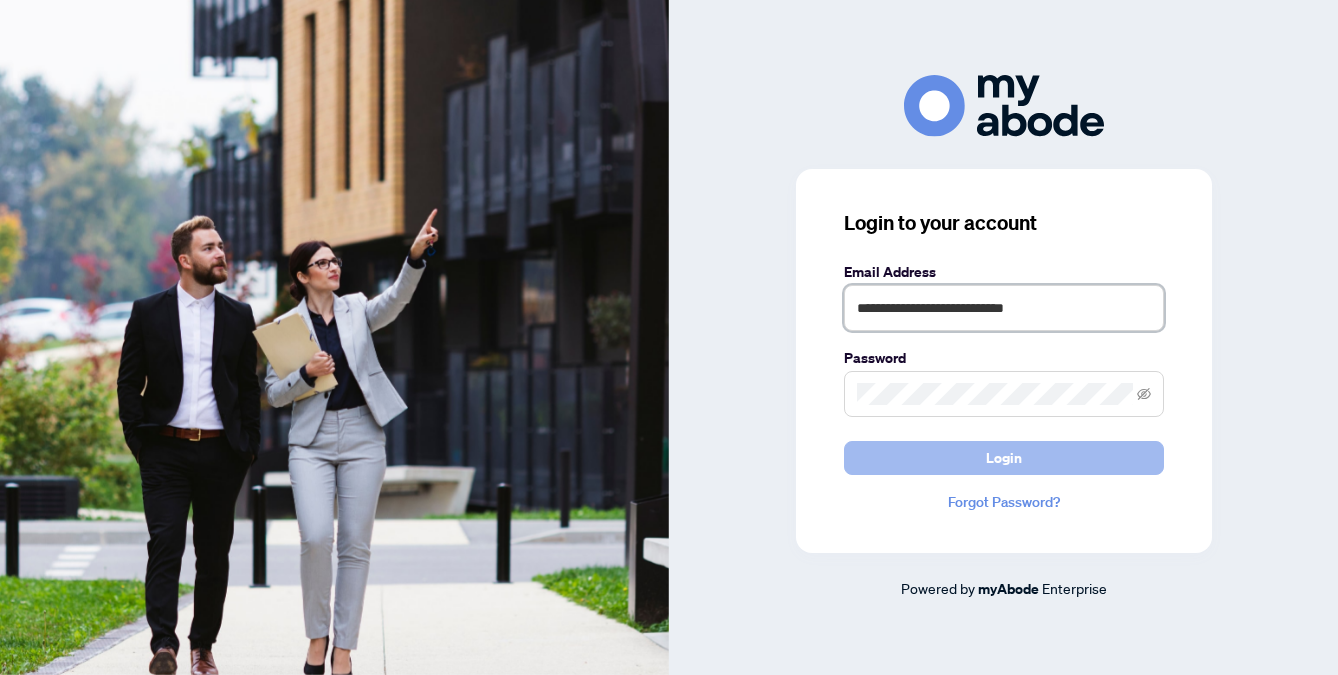 type on "**********" 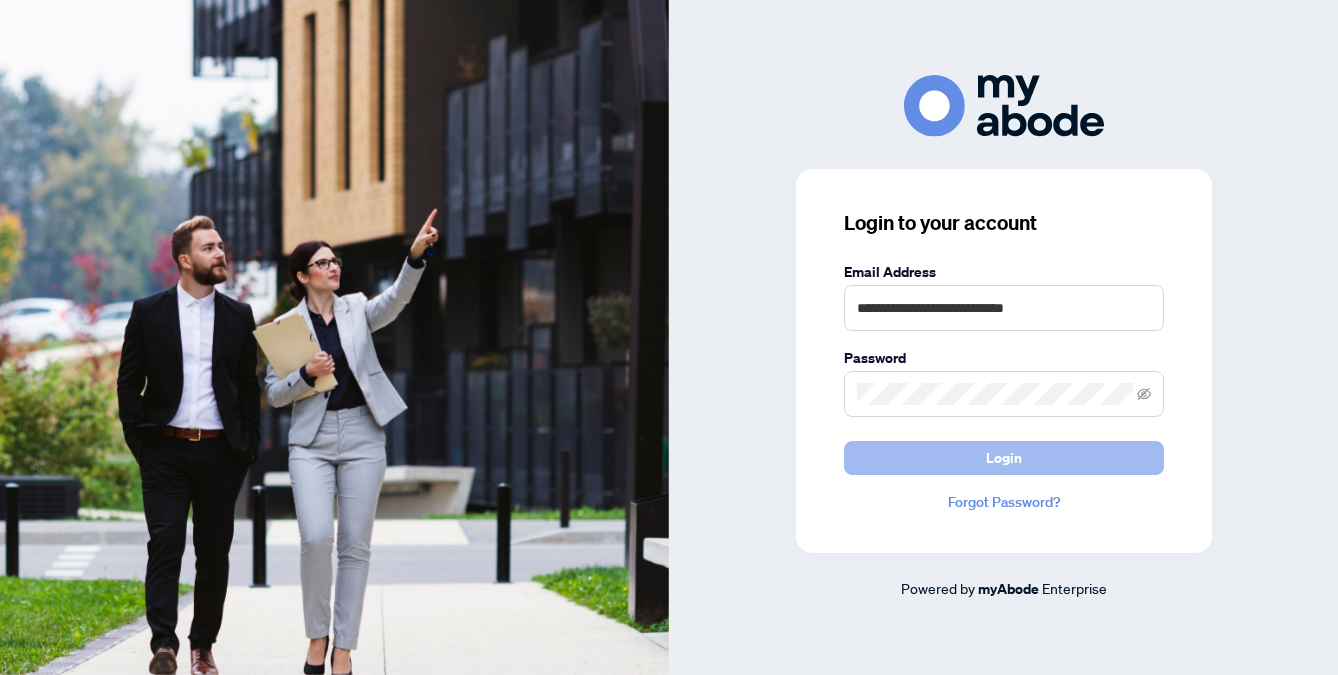 click on "Login" at bounding box center (1004, 458) 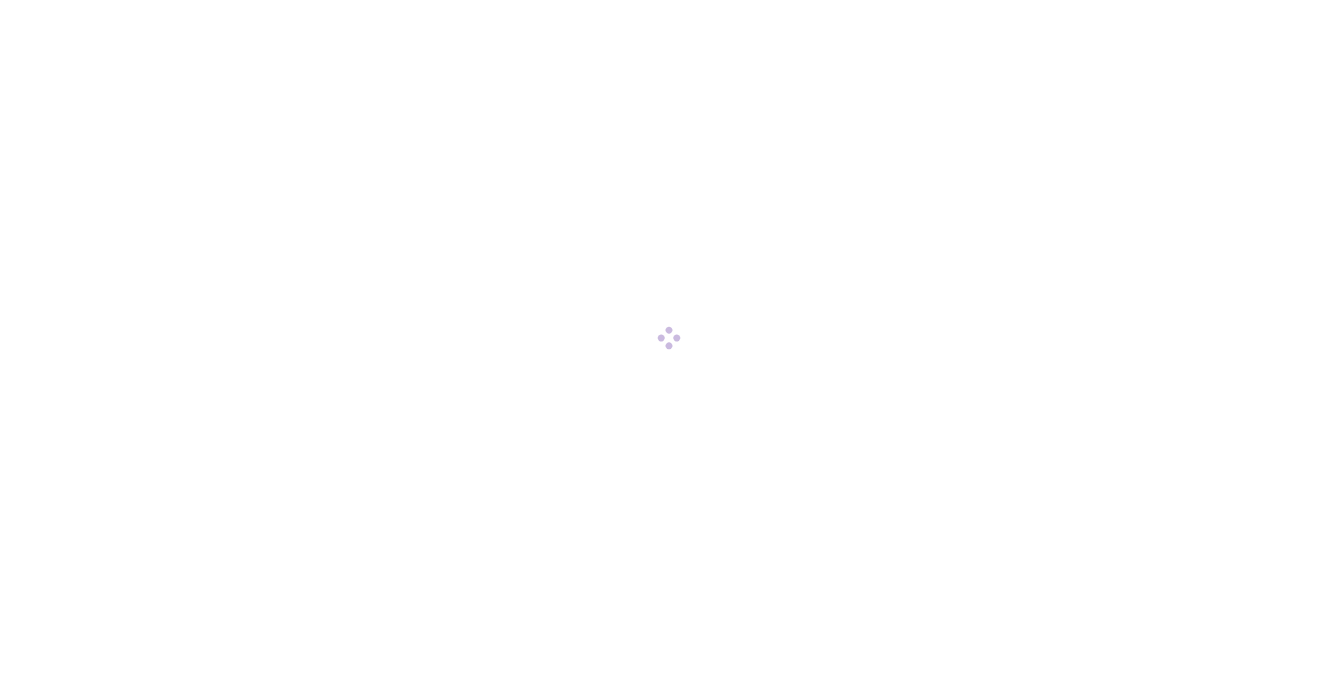scroll, scrollTop: 0, scrollLeft: 0, axis: both 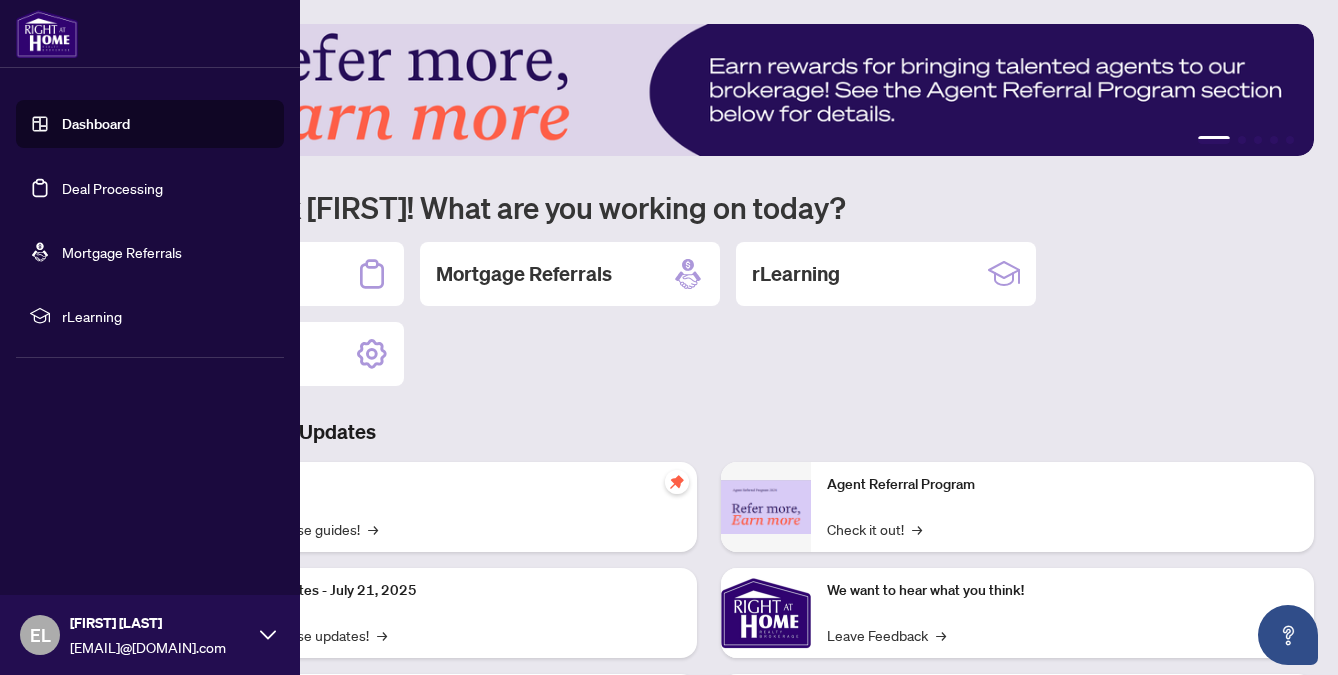 click on "Deal Processing" at bounding box center [112, 188] 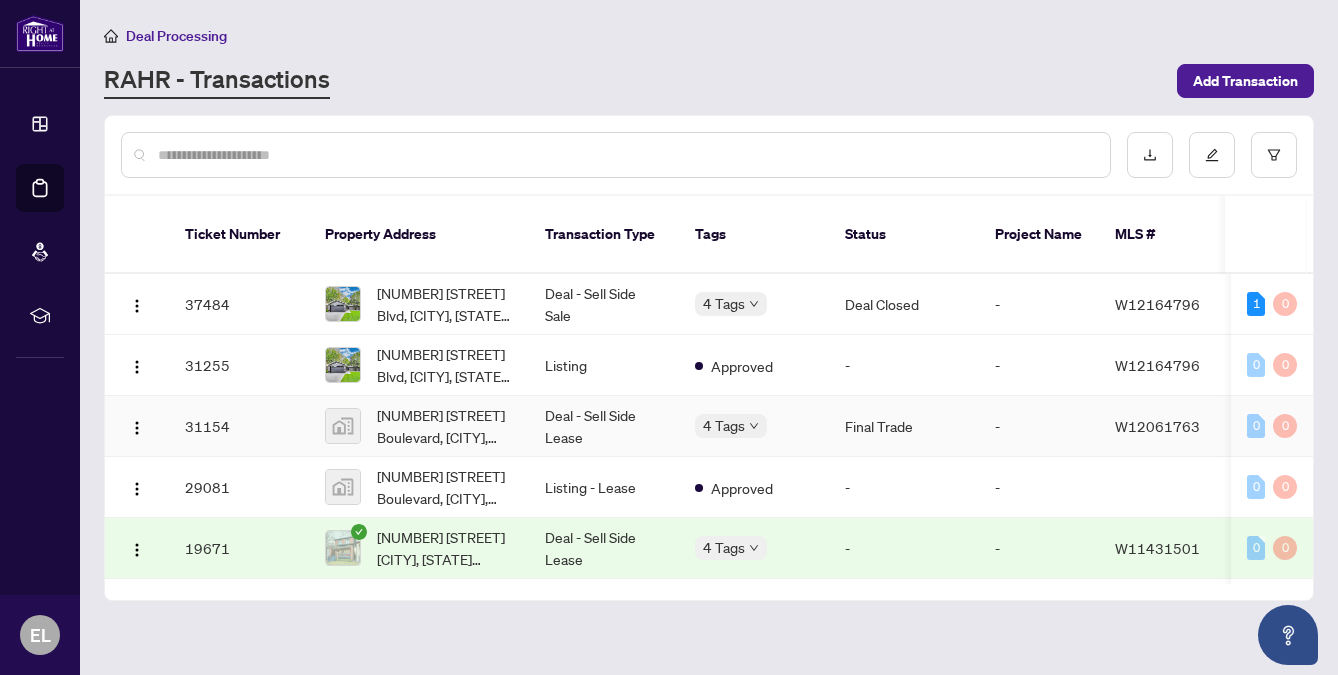 click on "31154" at bounding box center [239, 426] 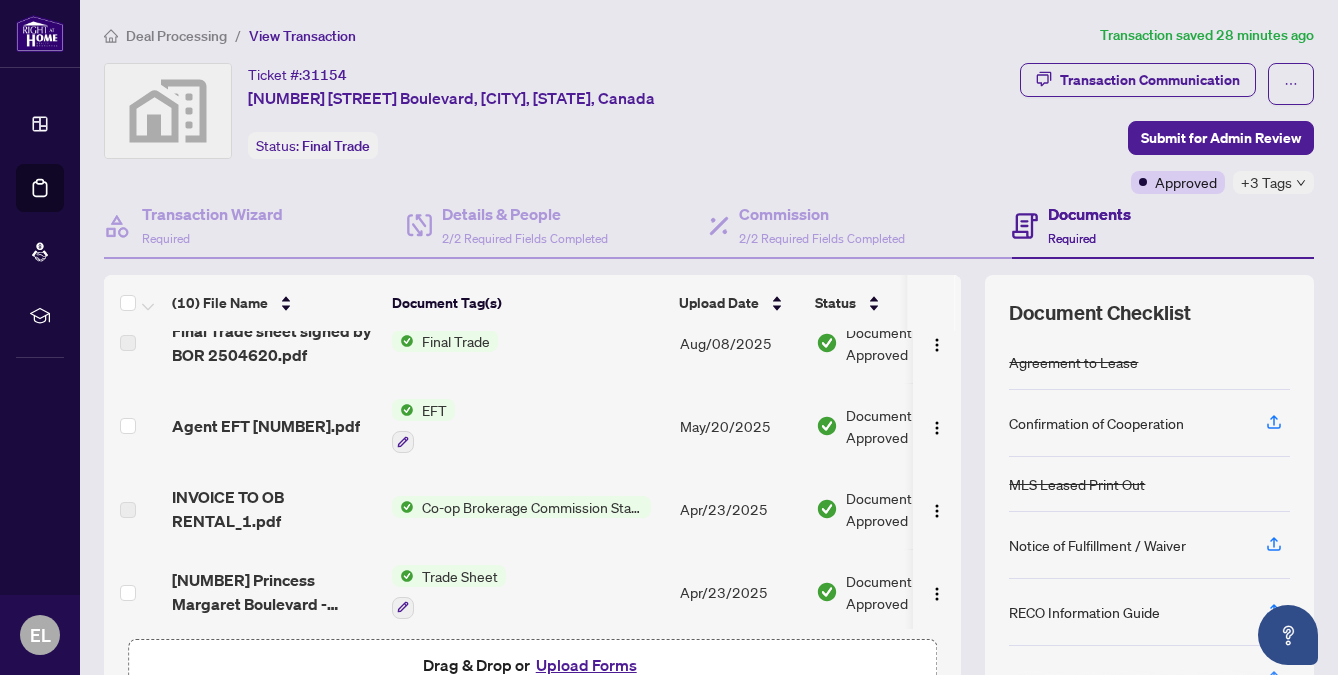 scroll, scrollTop: 42, scrollLeft: 0, axis: vertical 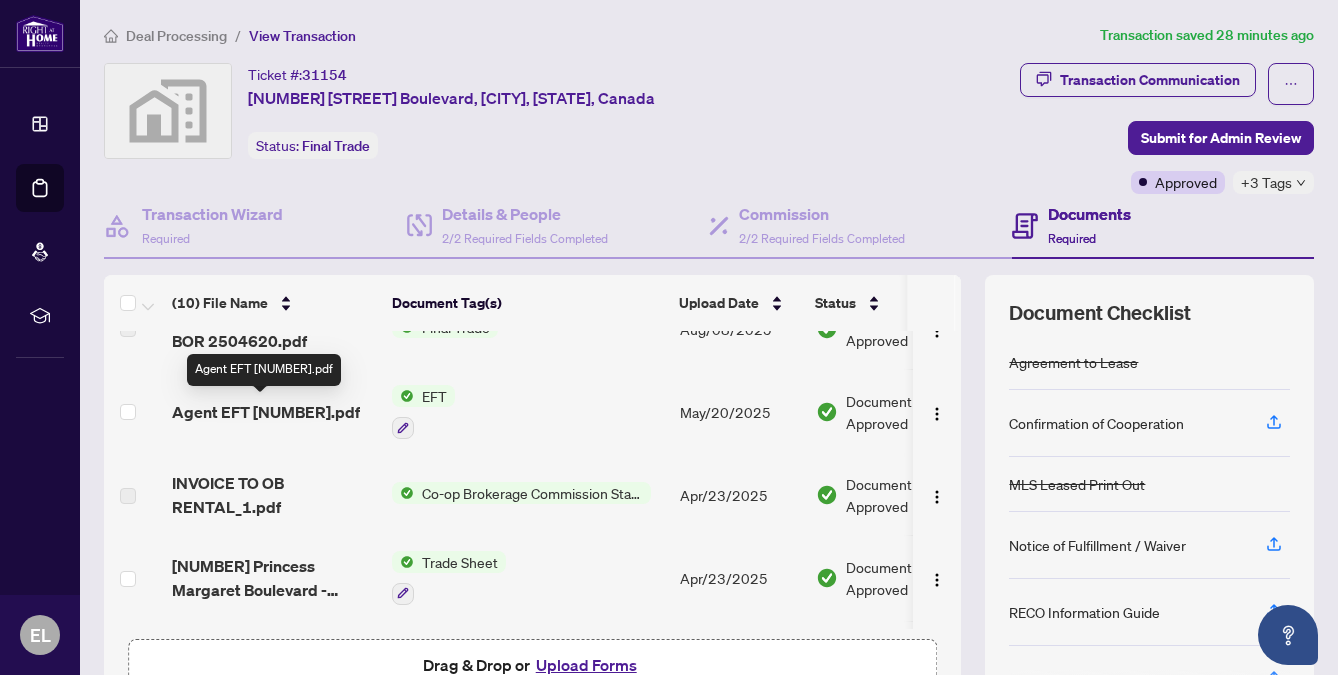 click on "Agent EFT [NUMBER].pdf" at bounding box center (266, 412) 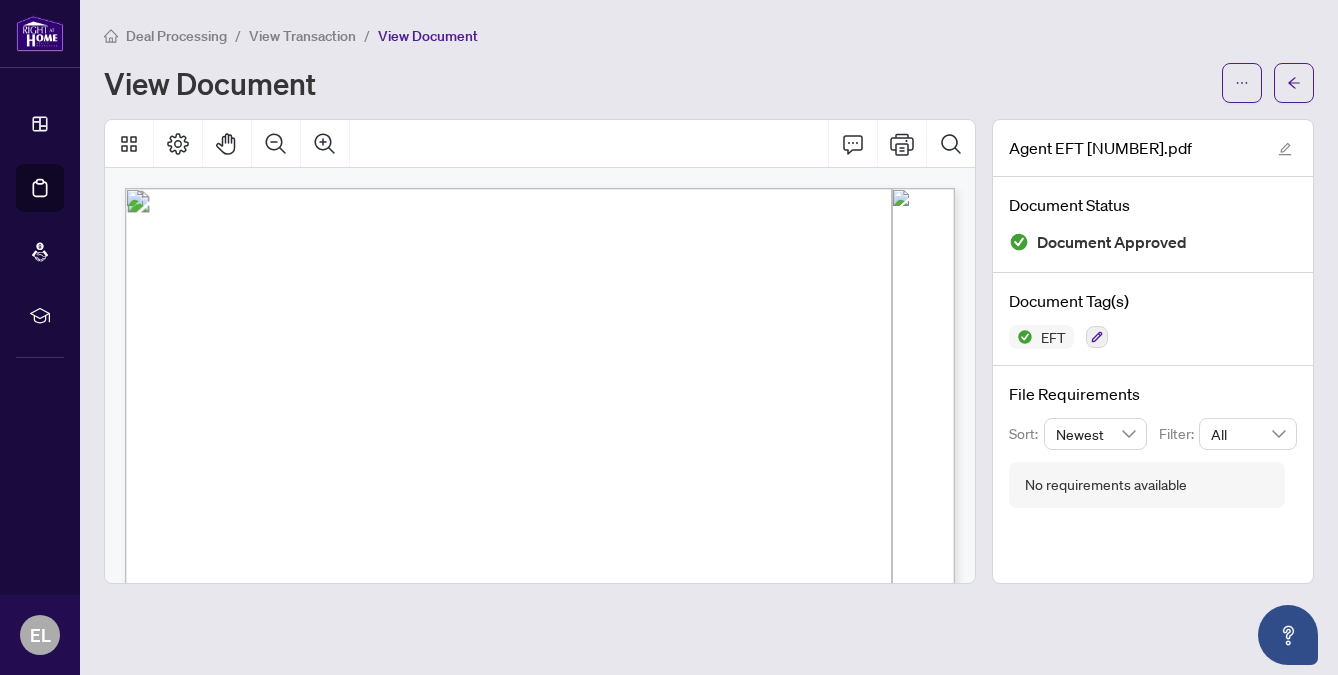 drag, startPoint x: 821, startPoint y: 358, endPoint x: 755, endPoint y: 359, distance: 66.007576 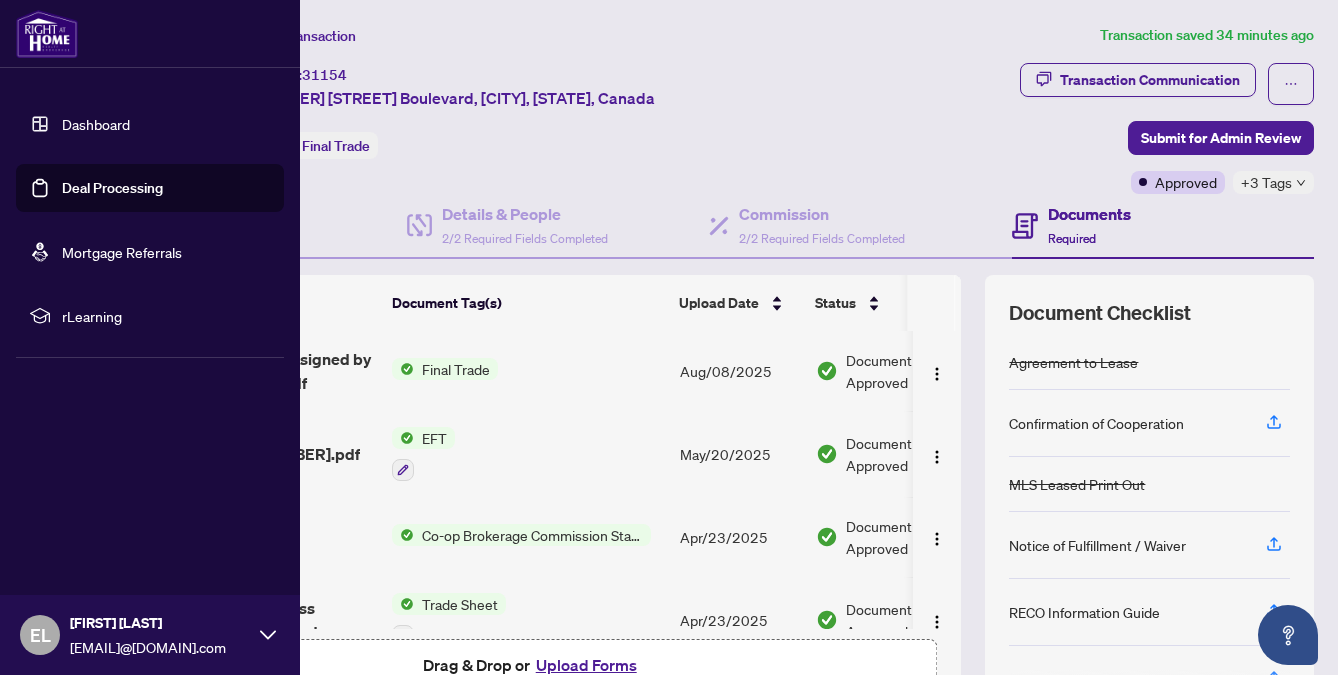 click on "Deal Processing" at bounding box center [112, 188] 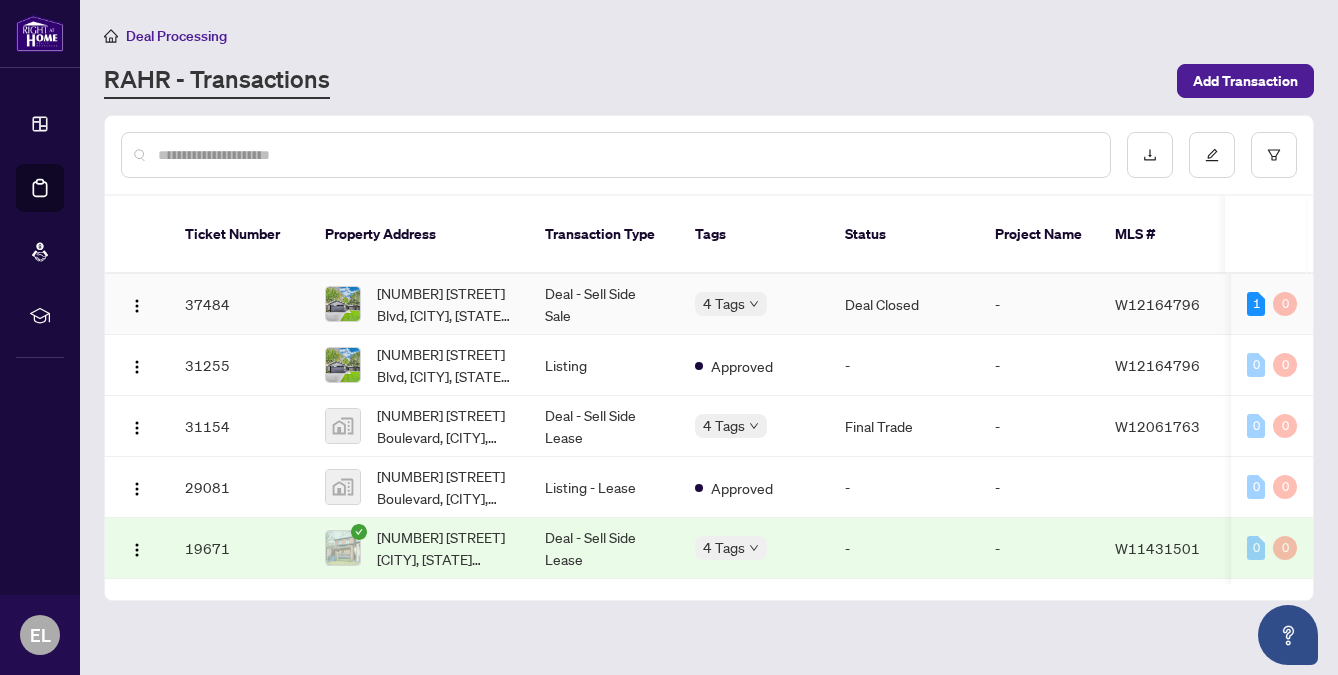 click on "37484" at bounding box center [239, 304] 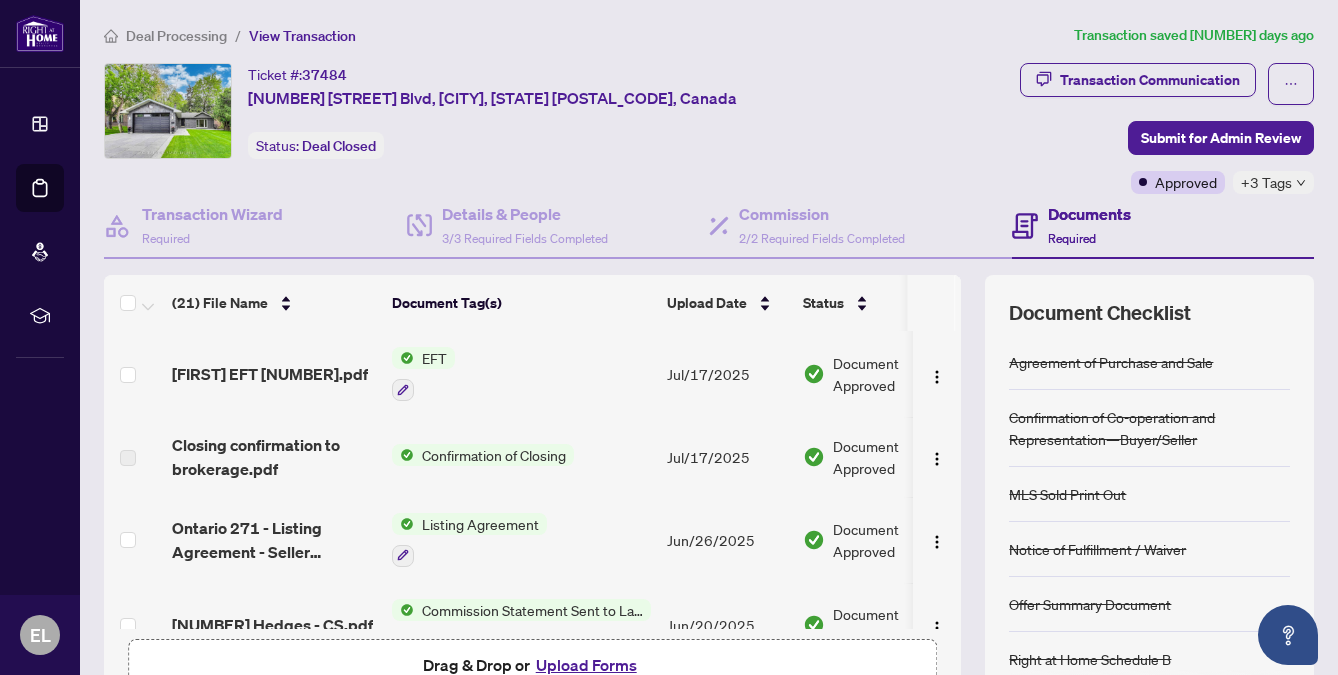 click on "EFT" at bounding box center [521, 374] 